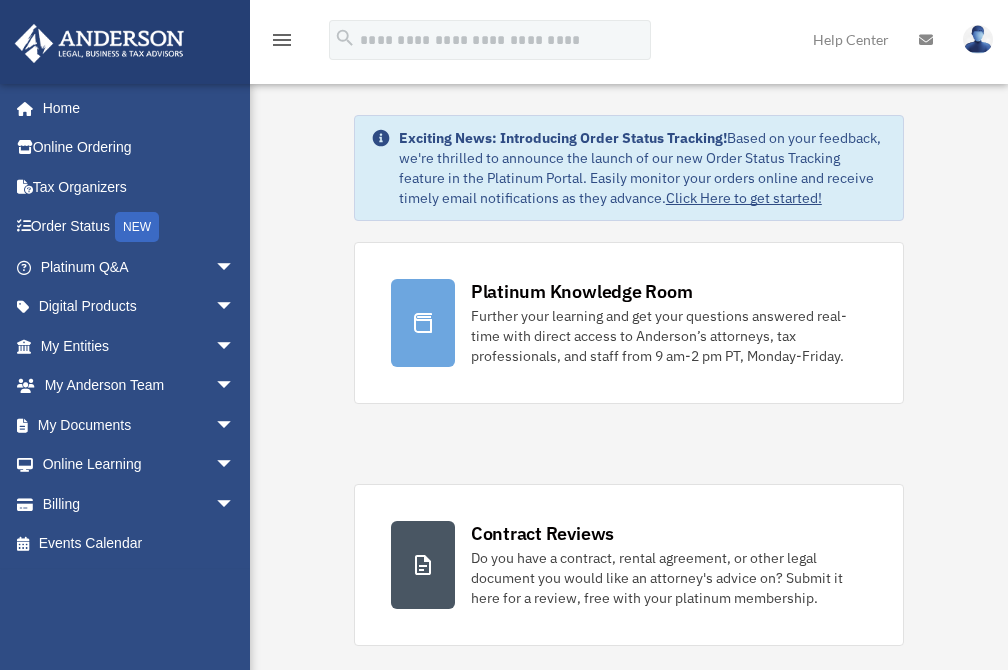 scroll, scrollTop: 0, scrollLeft: 0, axis: both 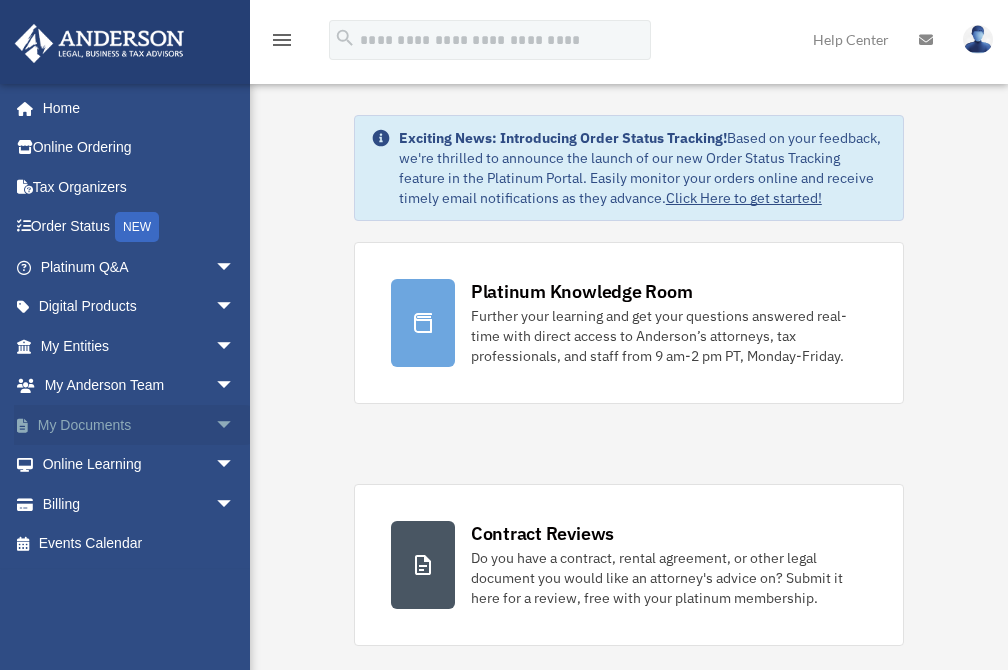 click on "arrow_drop_down" at bounding box center [235, 425] 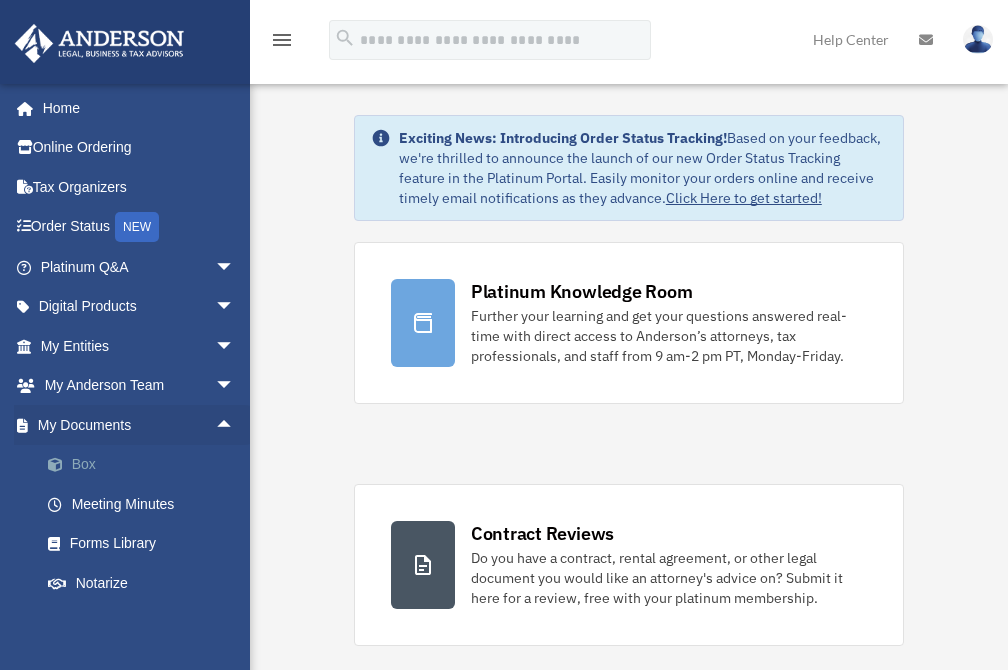 click on "Box" at bounding box center [146, 465] 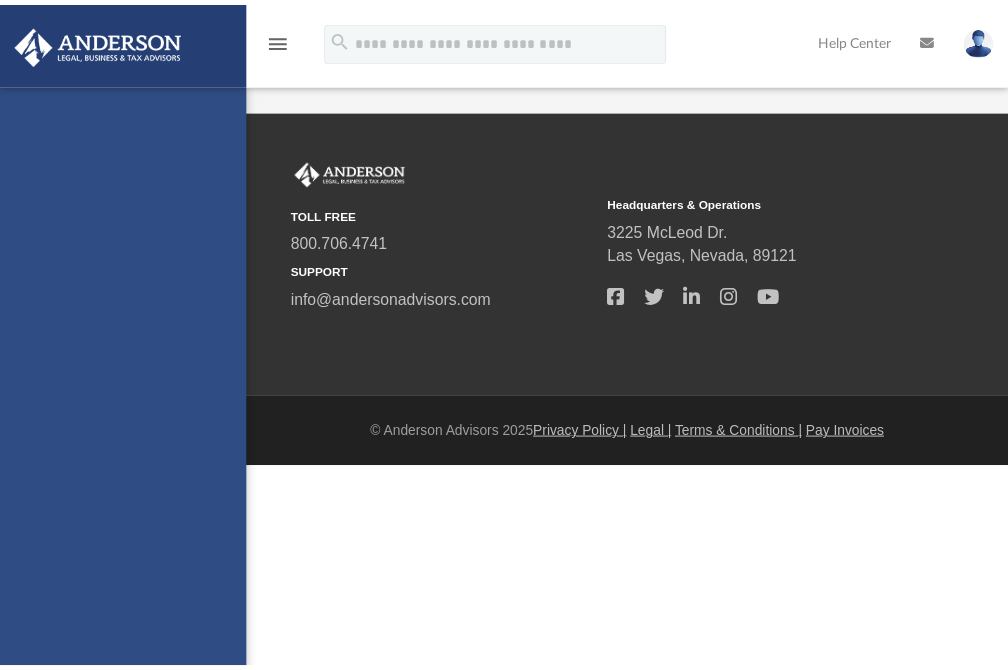 scroll, scrollTop: 0, scrollLeft: 0, axis: both 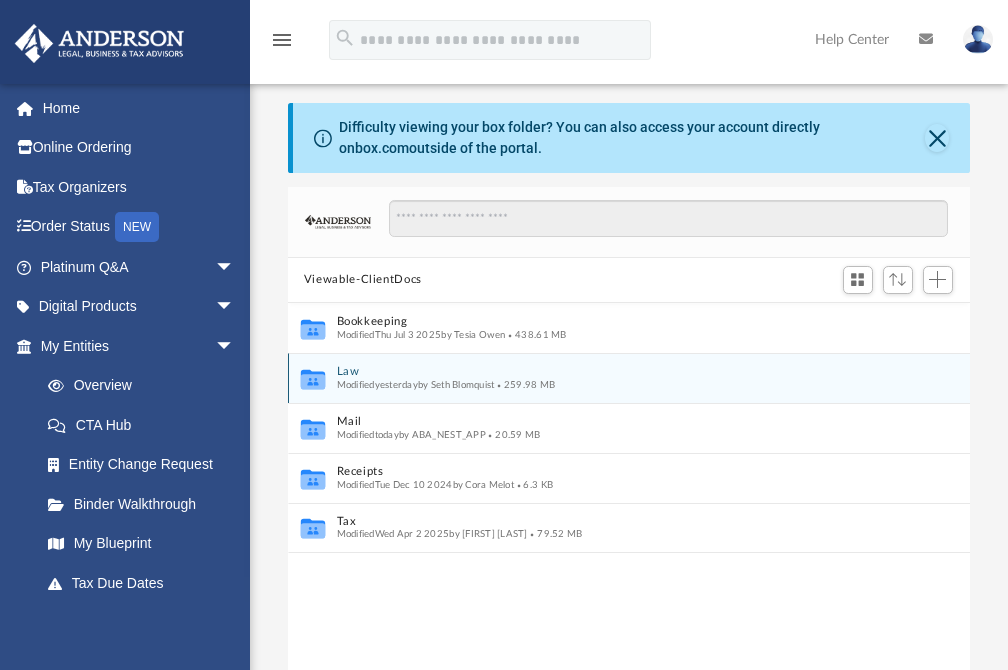 click on "Law" at bounding box center (615, 371) 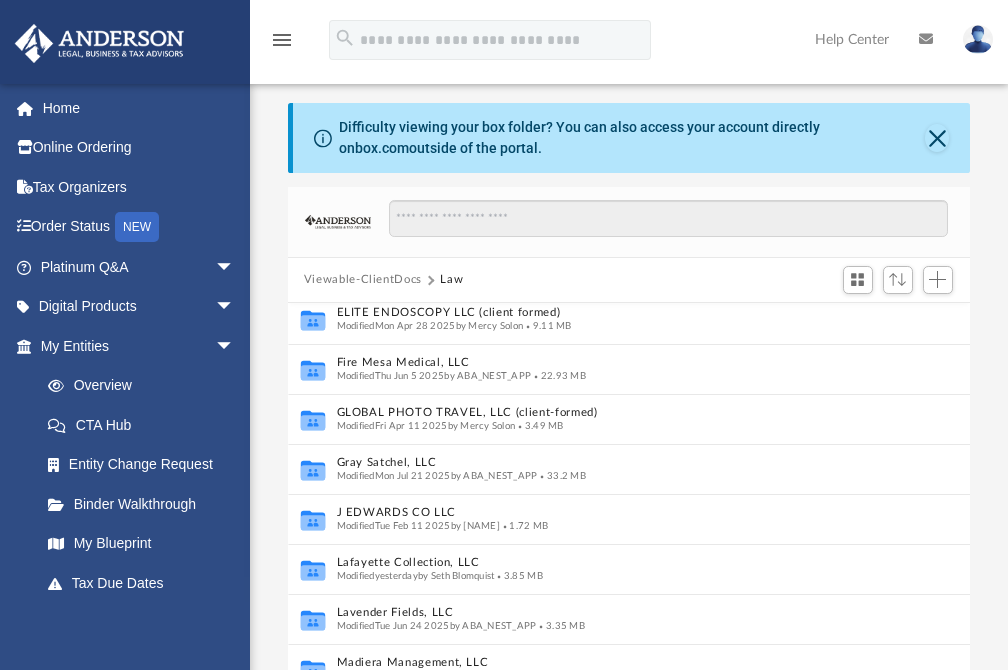 scroll, scrollTop: 485, scrollLeft: 0, axis: vertical 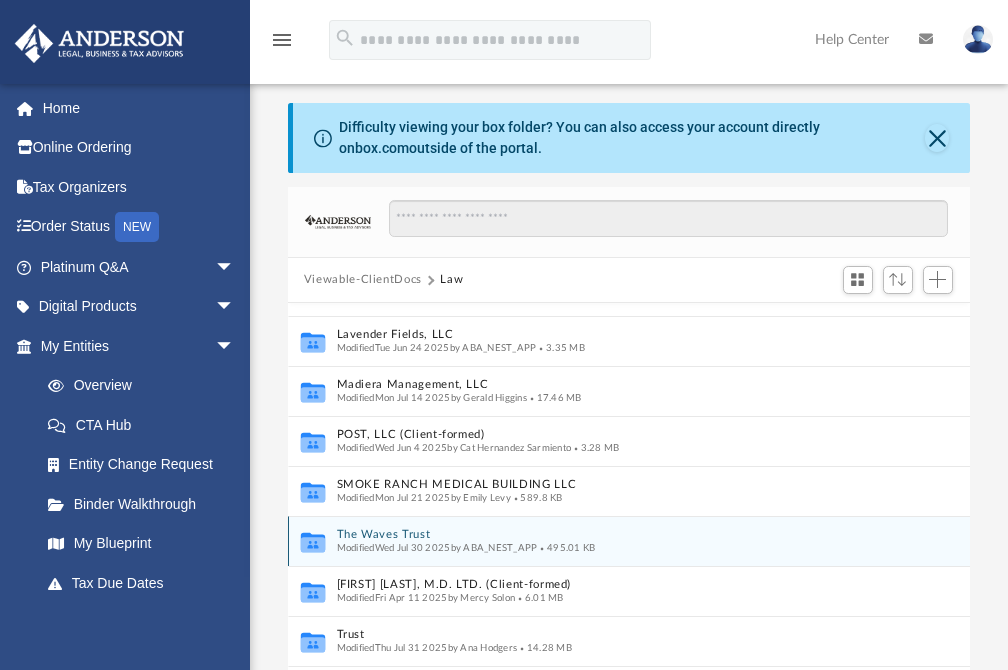 click on "The Waves Trust" at bounding box center (607, 534) 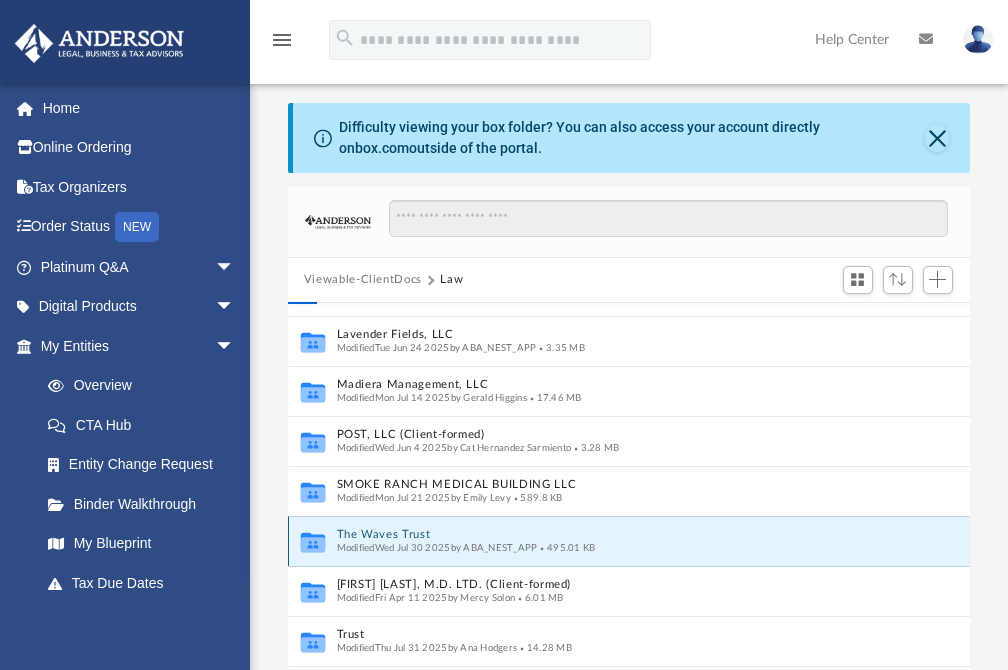 scroll, scrollTop: 0, scrollLeft: 0, axis: both 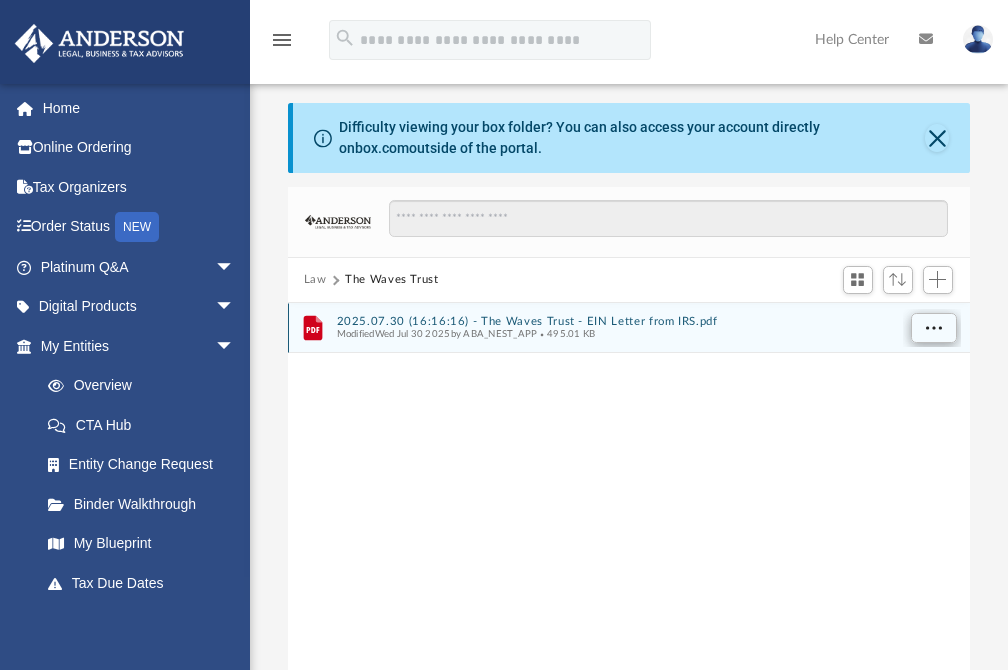 click at bounding box center (933, 327) 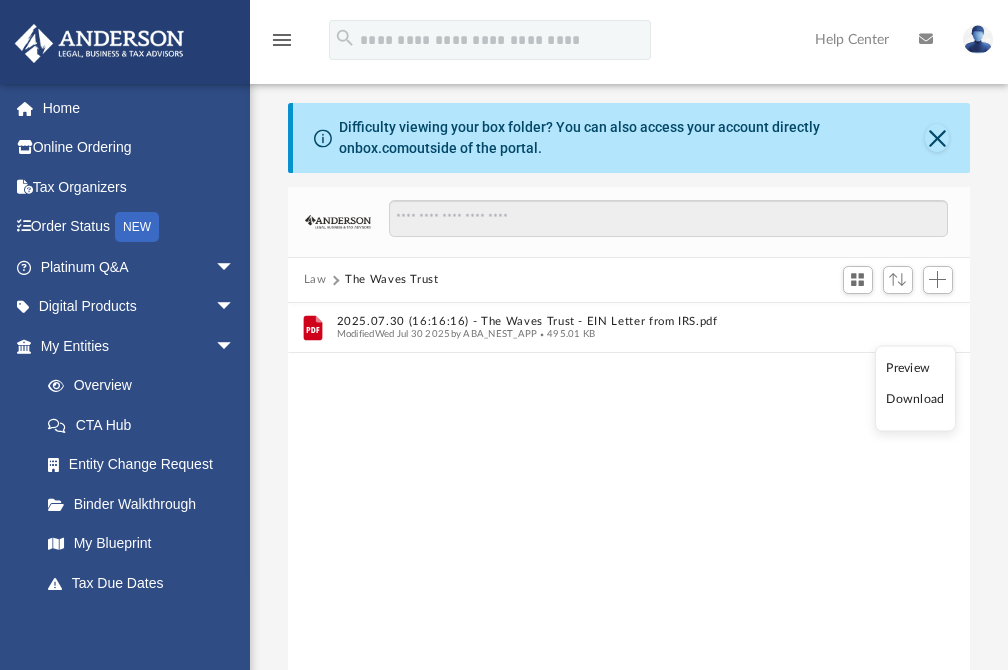 click on "Download" at bounding box center [915, 399] 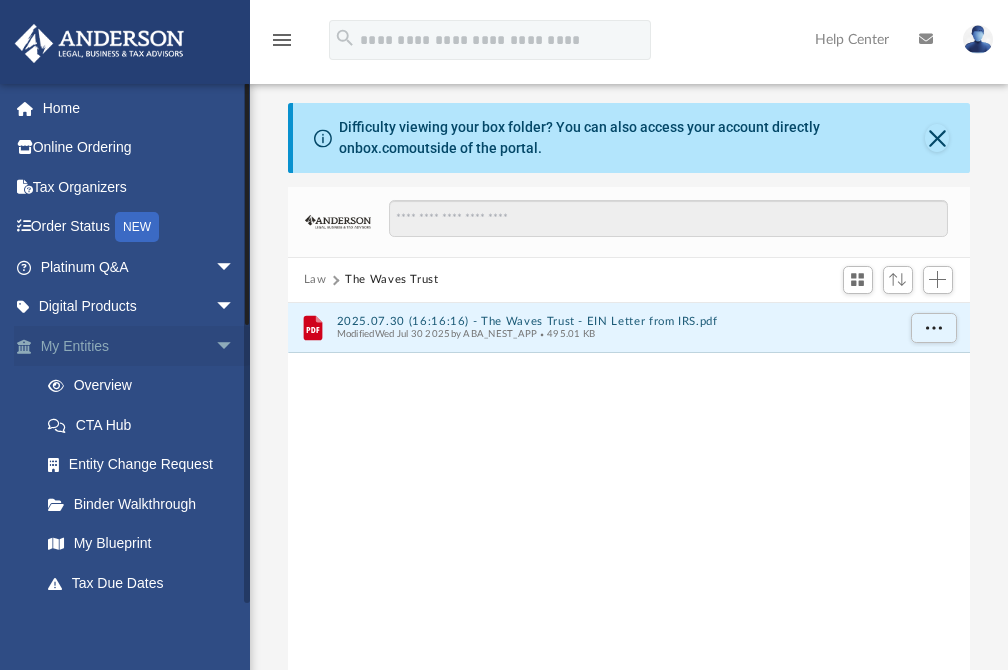 click on "arrow_drop_down" at bounding box center (235, 346) 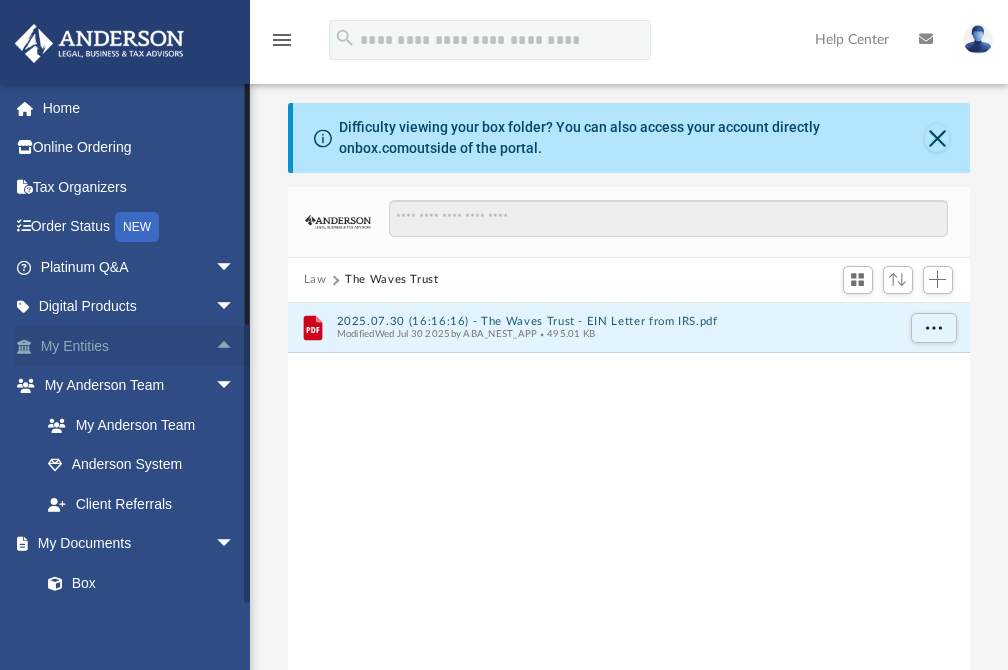 click on "arrow_drop_up" at bounding box center (235, 346) 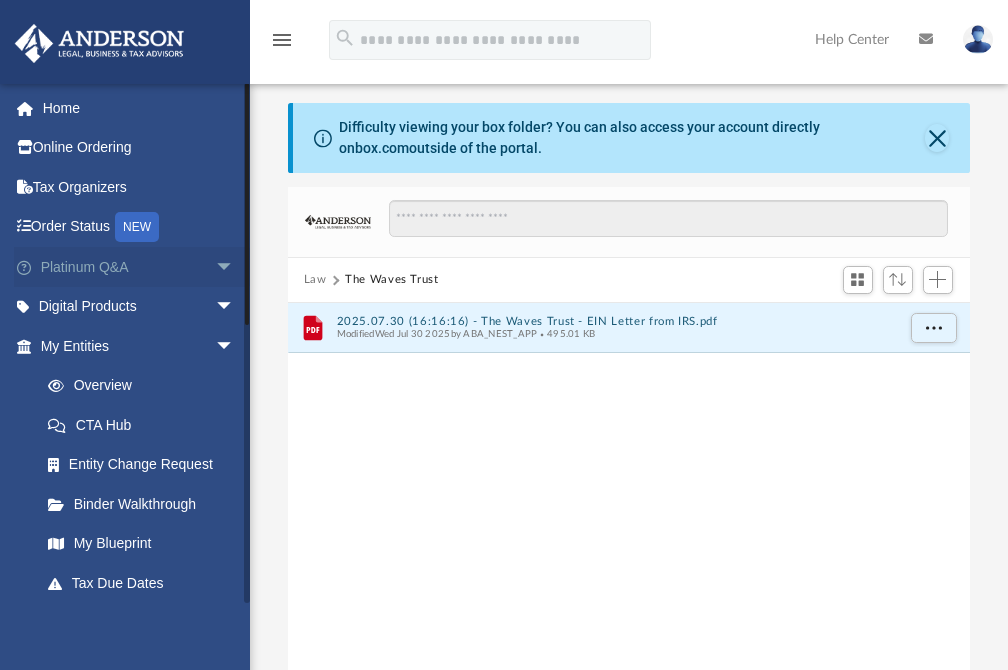click on "arrow_drop_down" at bounding box center (235, 267) 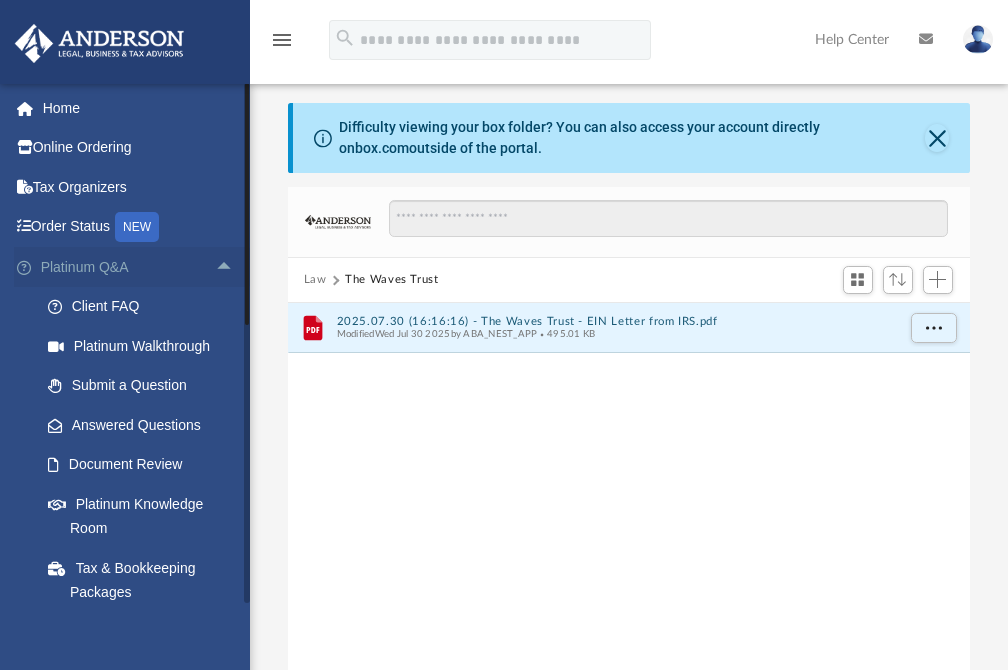 click on "arrow_drop_up" at bounding box center [235, 267] 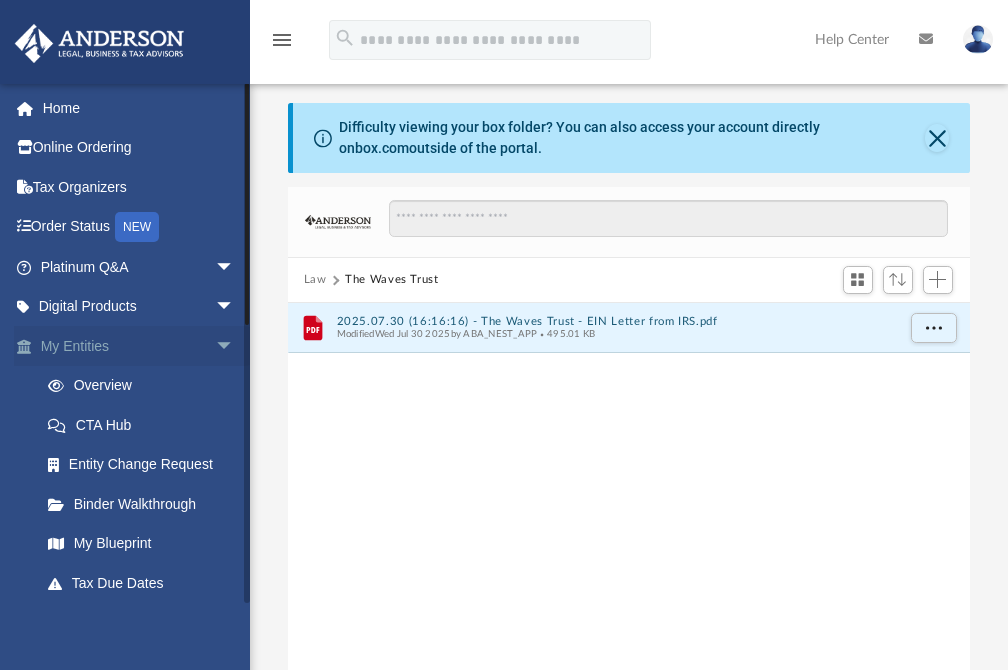 click on "arrow_drop_down" at bounding box center (235, 346) 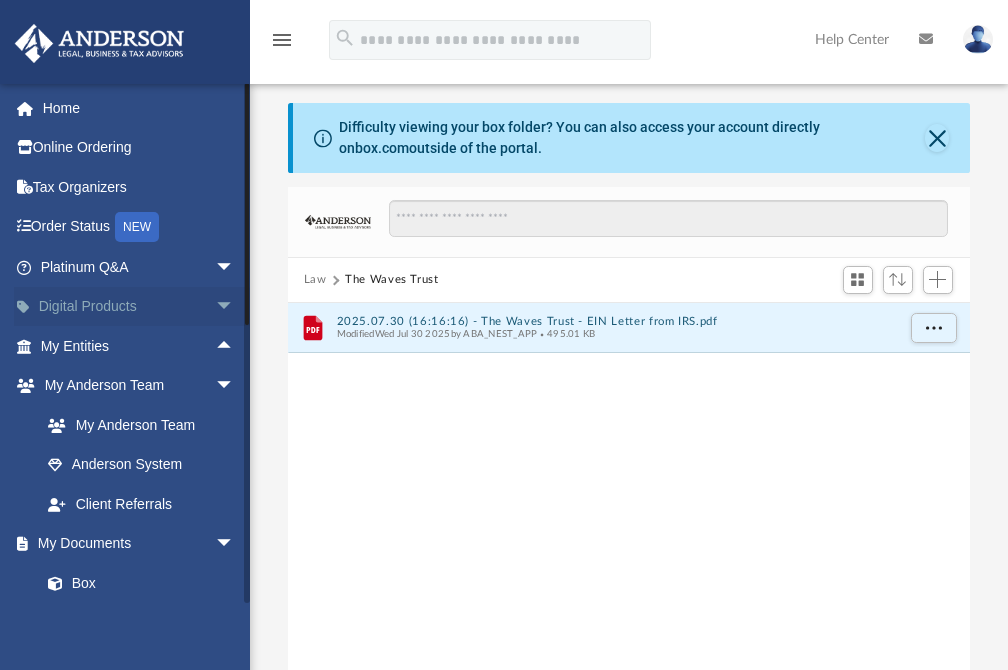 click on "arrow_drop_down" at bounding box center [235, 307] 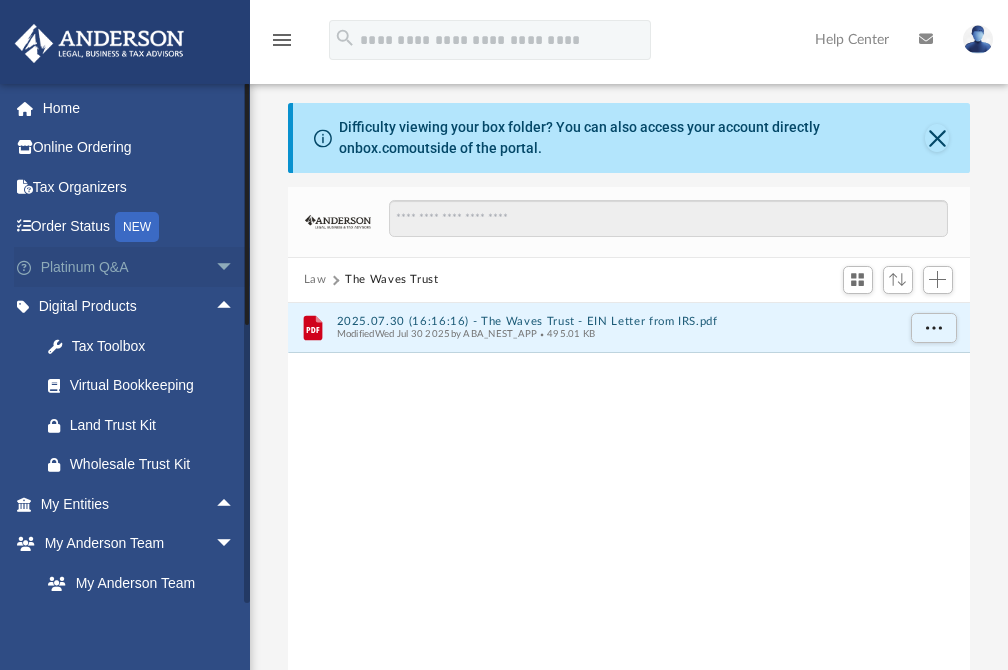 click on "arrow_drop_down" at bounding box center [235, 267] 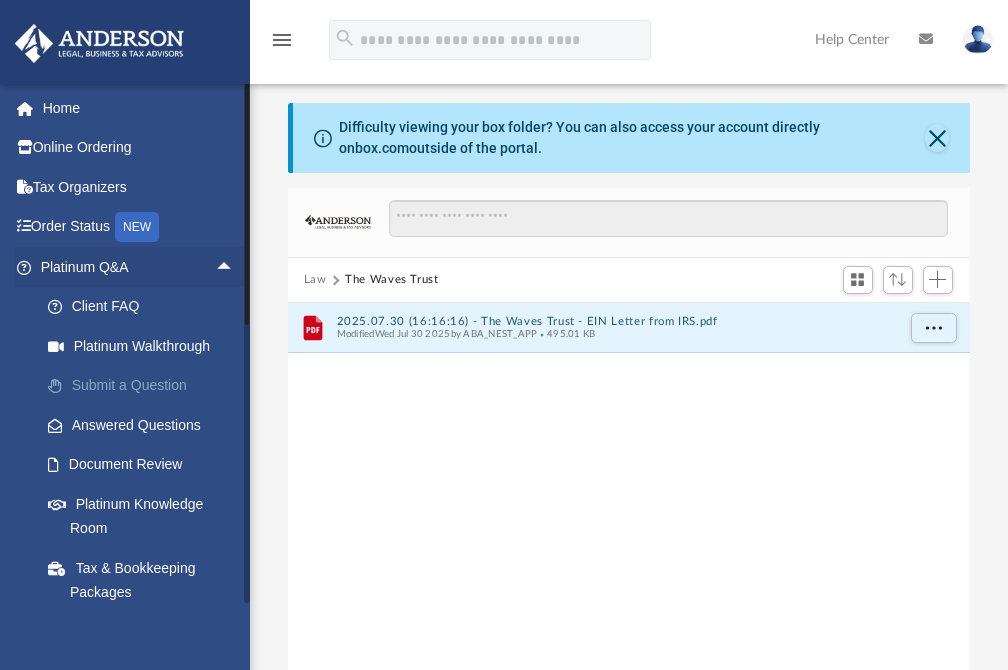 click on "Submit a Question" at bounding box center (146, 386) 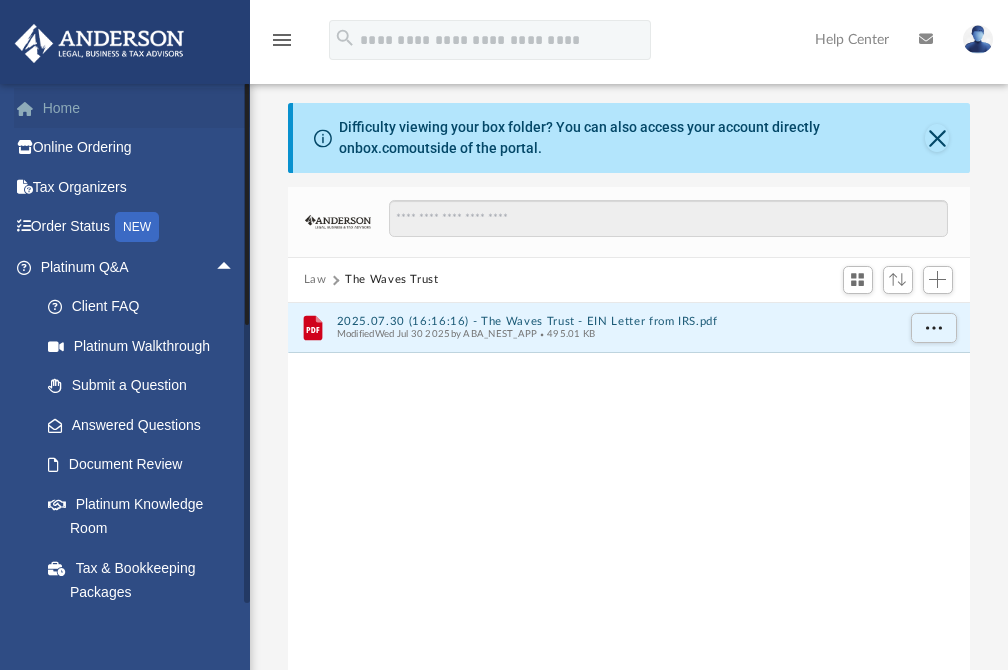 click on "Home" at bounding box center (139, 108) 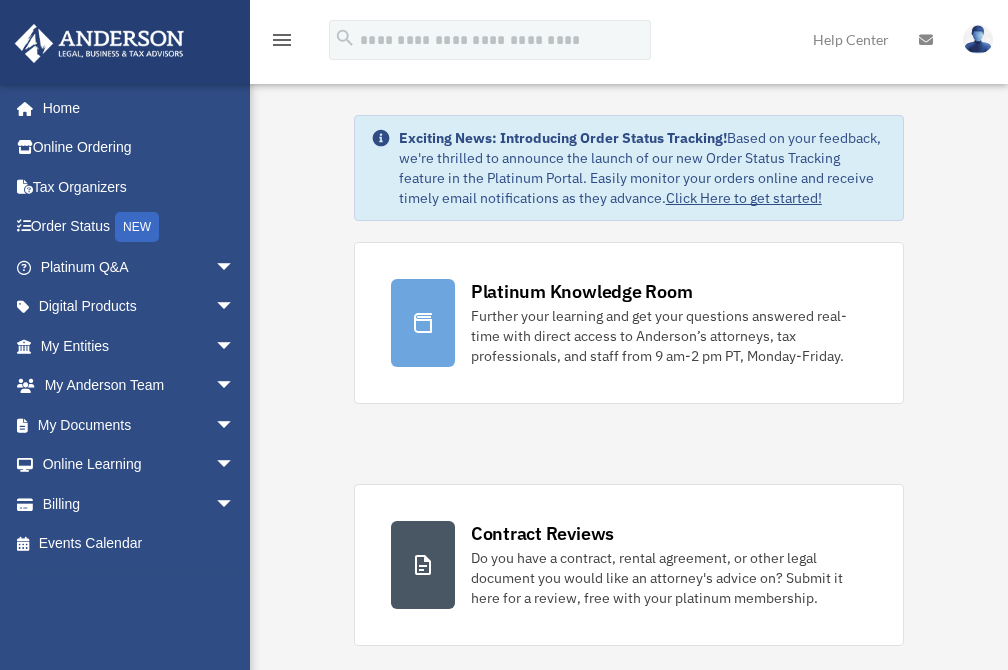 scroll, scrollTop: 0, scrollLeft: 0, axis: both 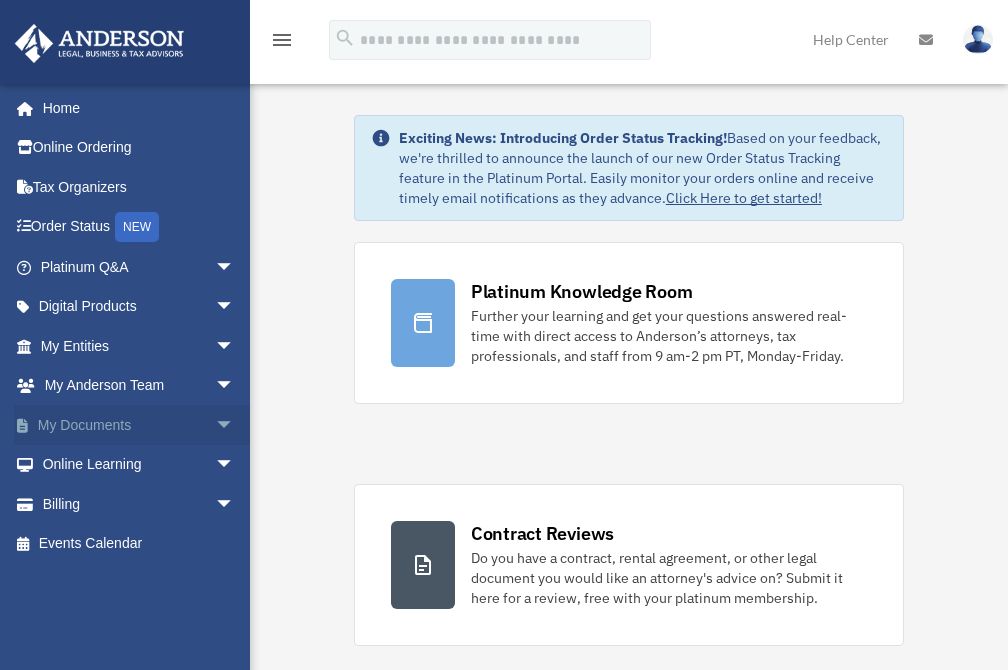 click on "arrow_drop_down" at bounding box center [235, 425] 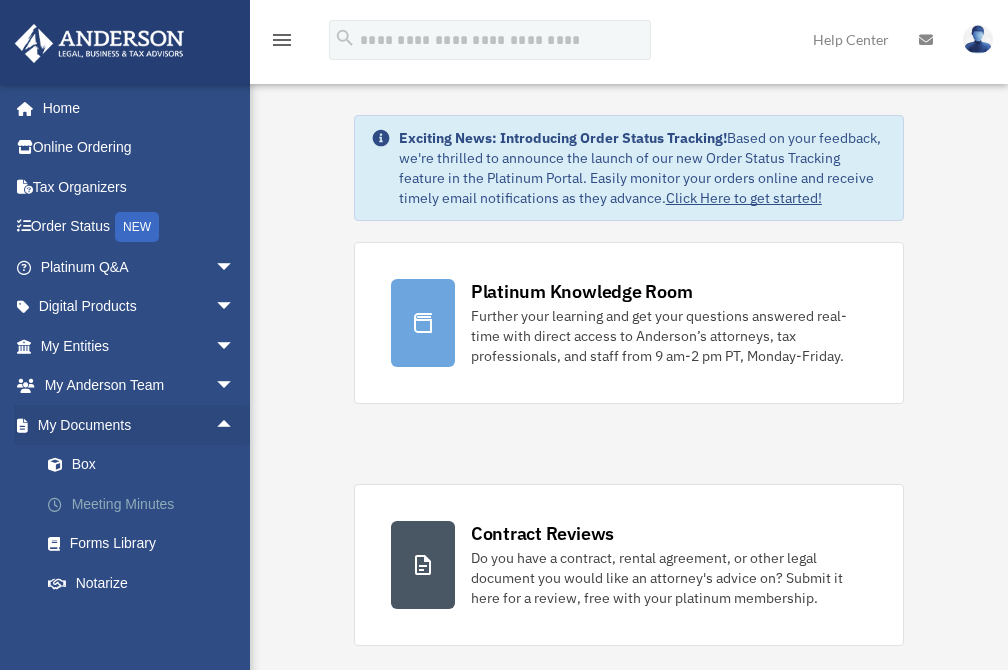 click on "Meeting Minutes" at bounding box center [146, 504] 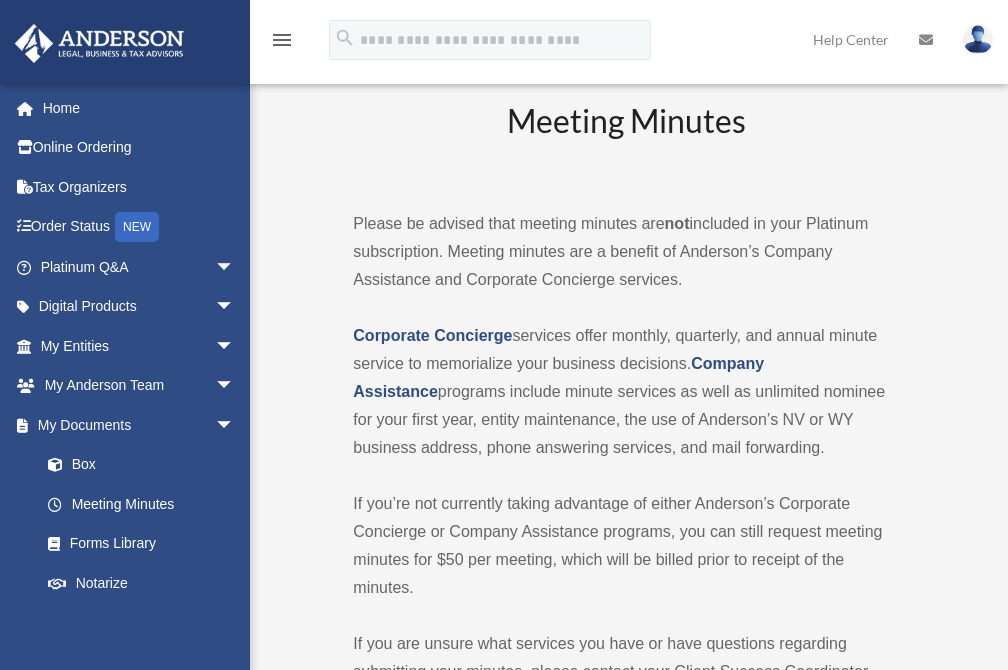 scroll, scrollTop: 0, scrollLeft: 0, axis: both 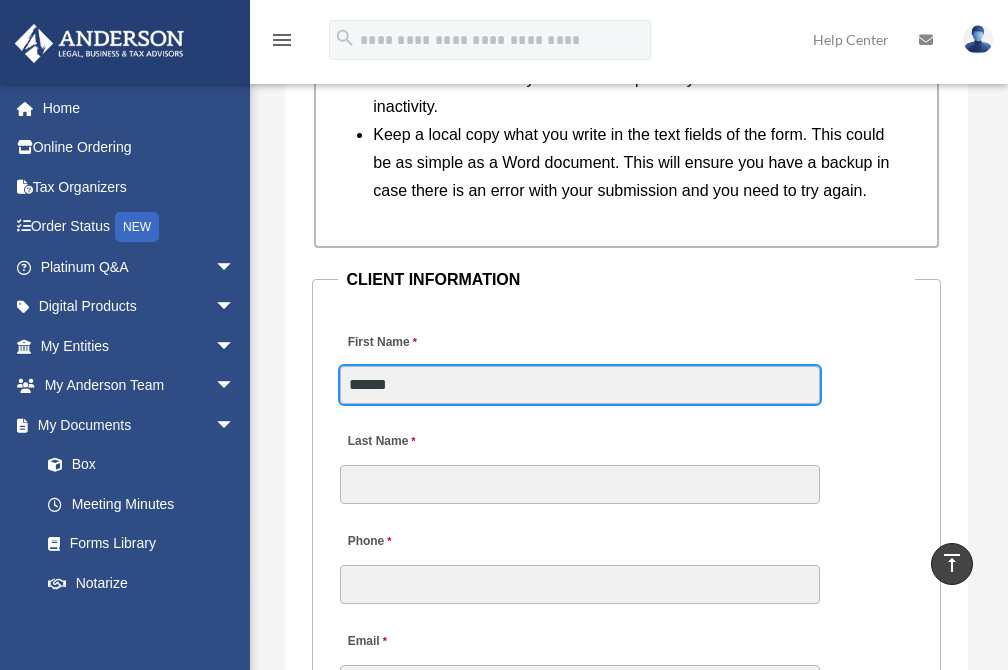 type on "******" 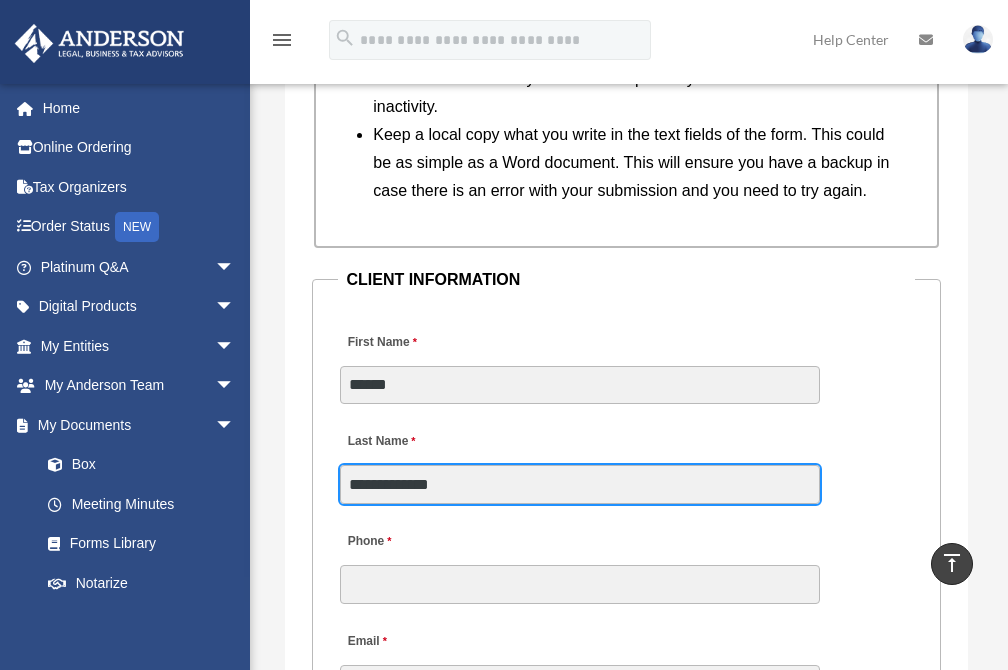 type on "**********" 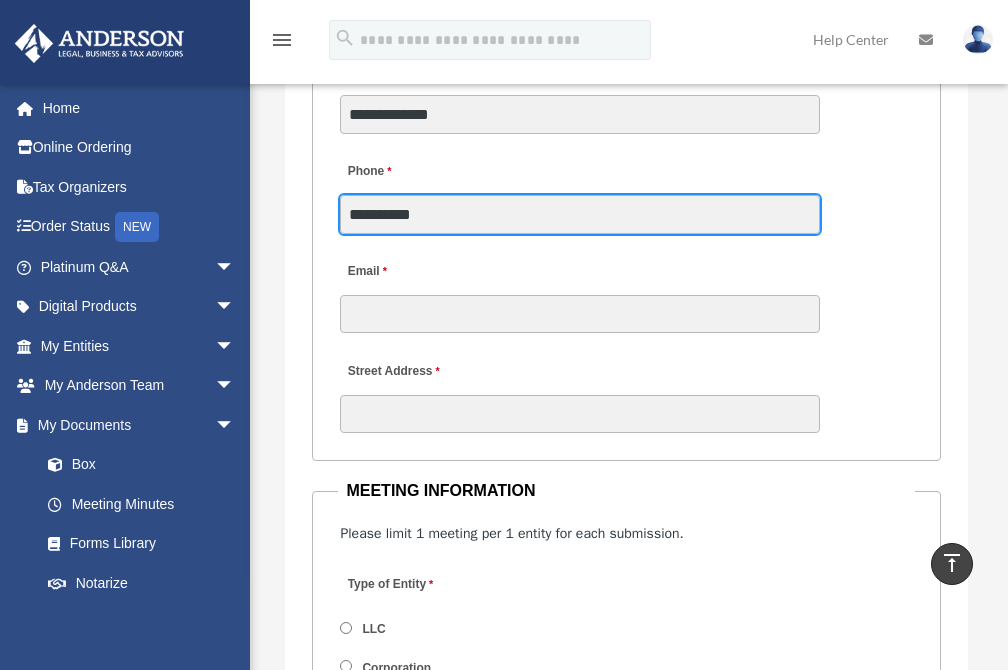 scroll, scrollTop: 2770, scrollLeft: 0, axis: vertical 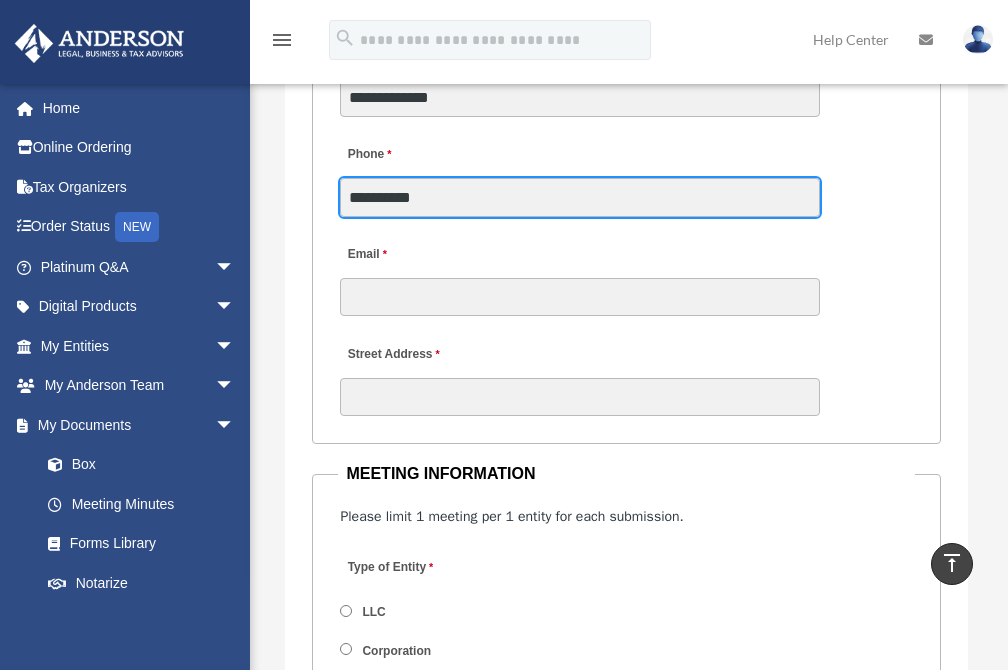 type on "**********" 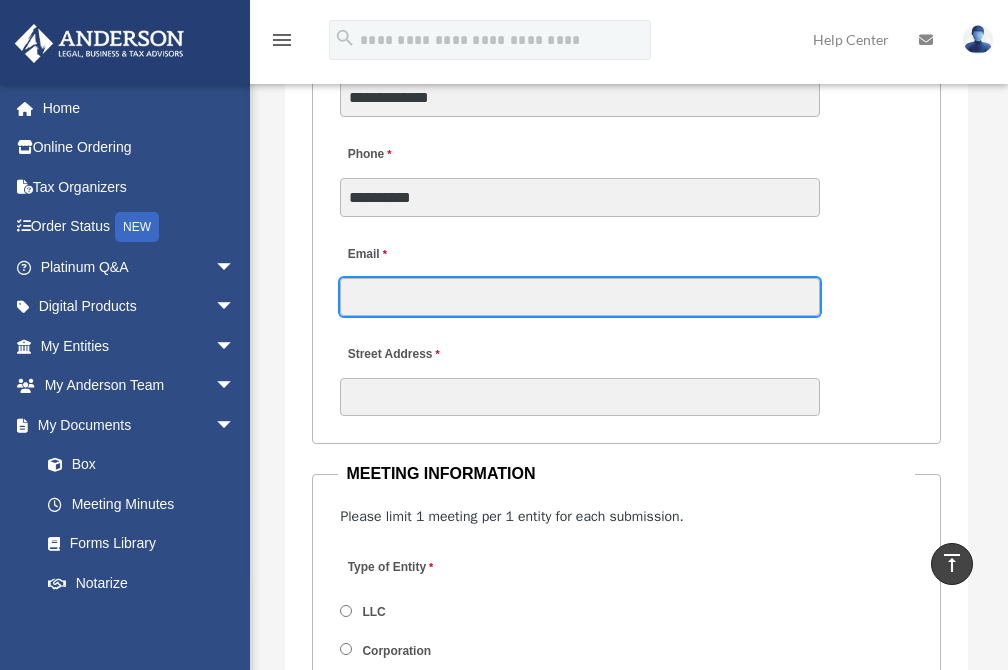 type on "**********" 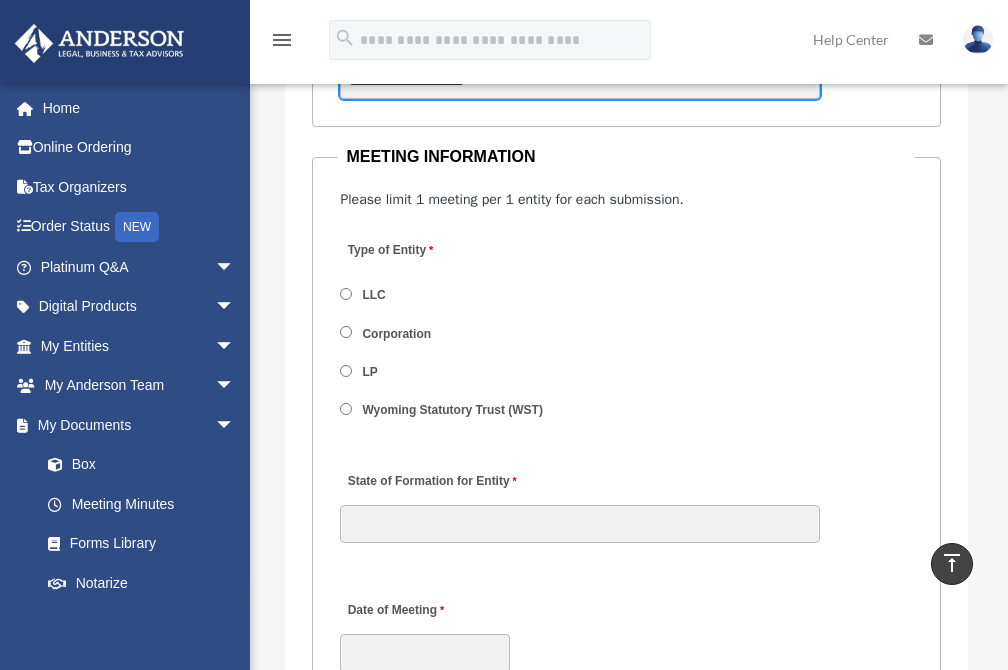 scroll, scrollTop: 3113, scrollLeft: 0, axis: vertical 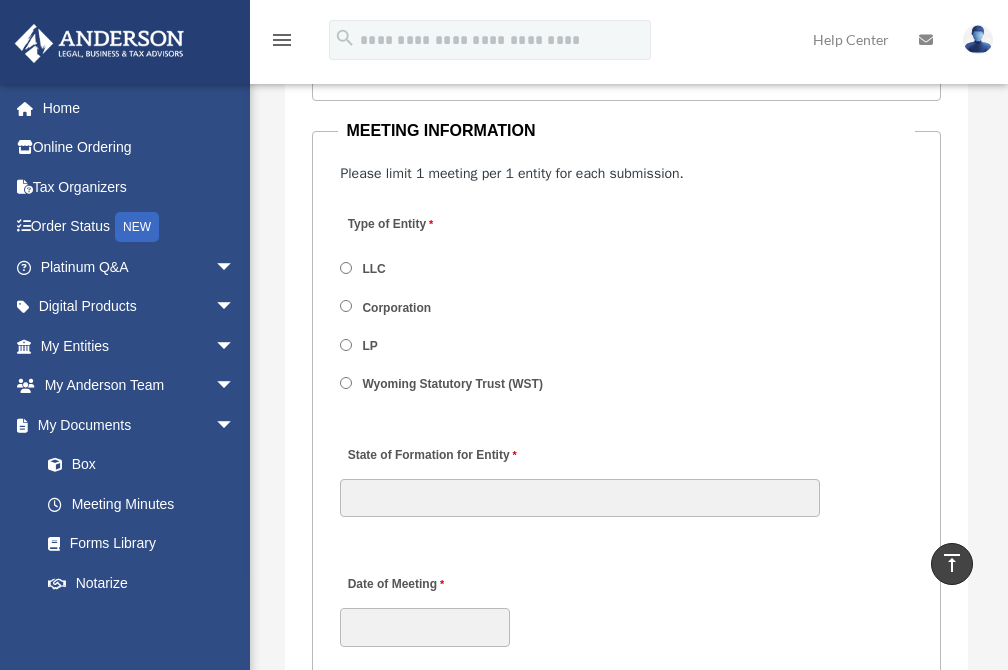 type on "**********" 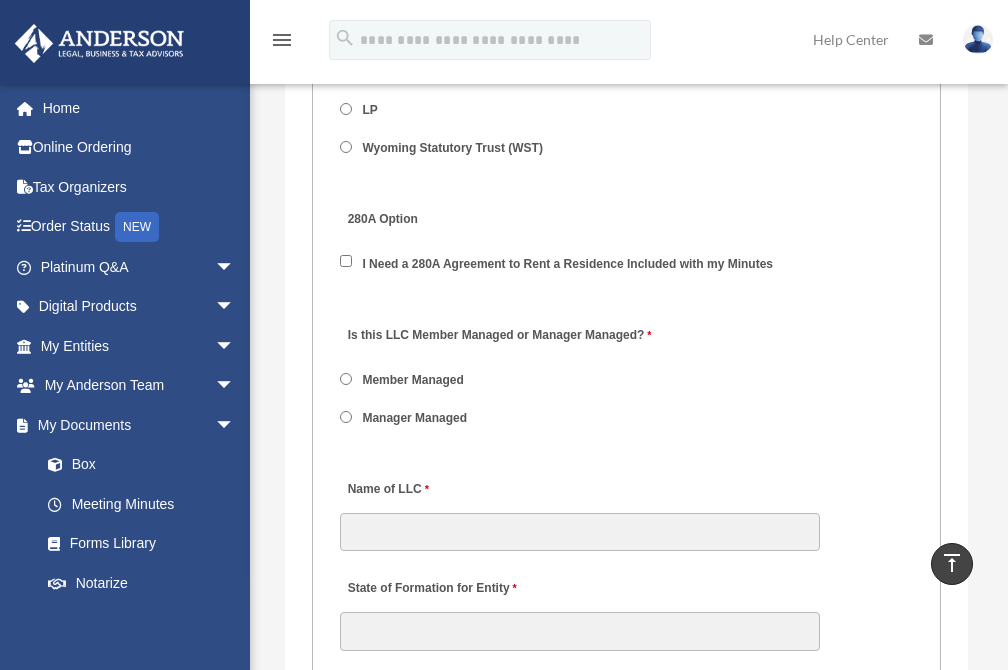 scroll, scrollTop: 3358, scrollLeft: 0, axis: vertical 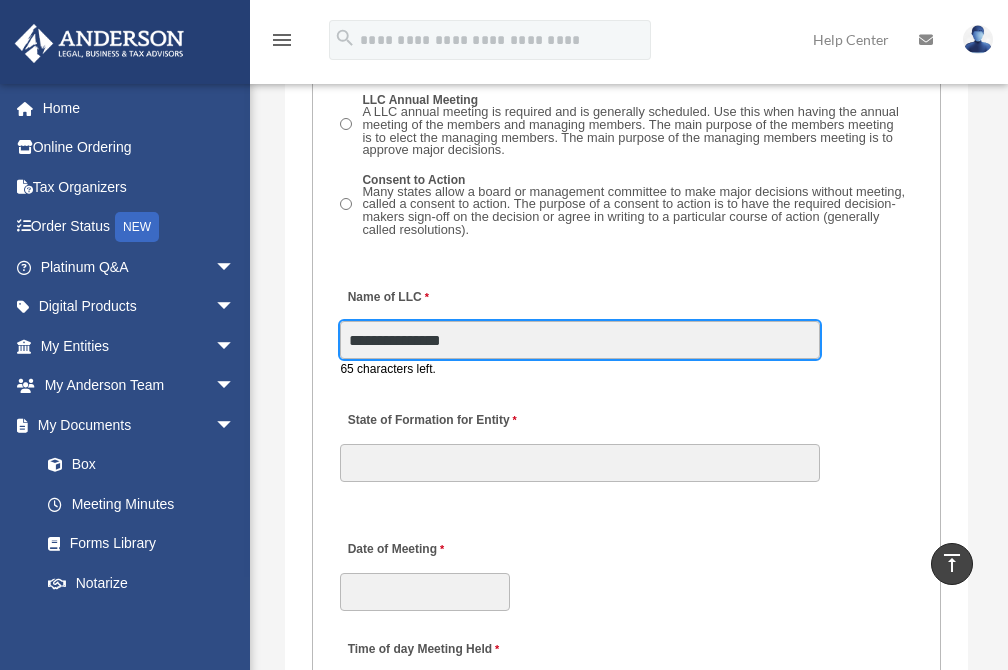 type on "**********" 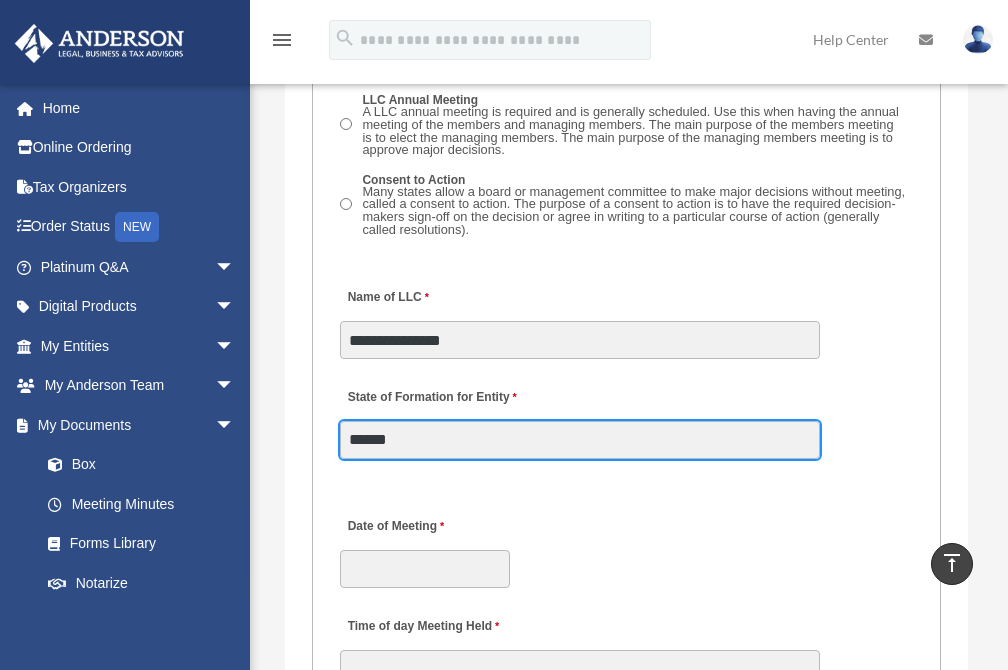 type on "******" 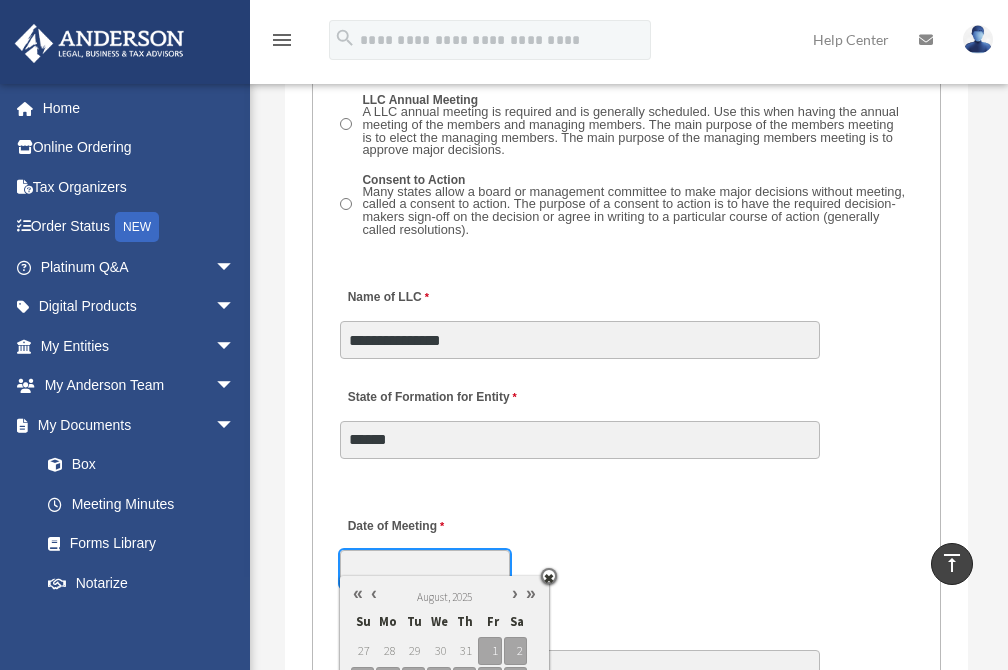 click on "Date of Meeting" at bounding box center (425, 569) 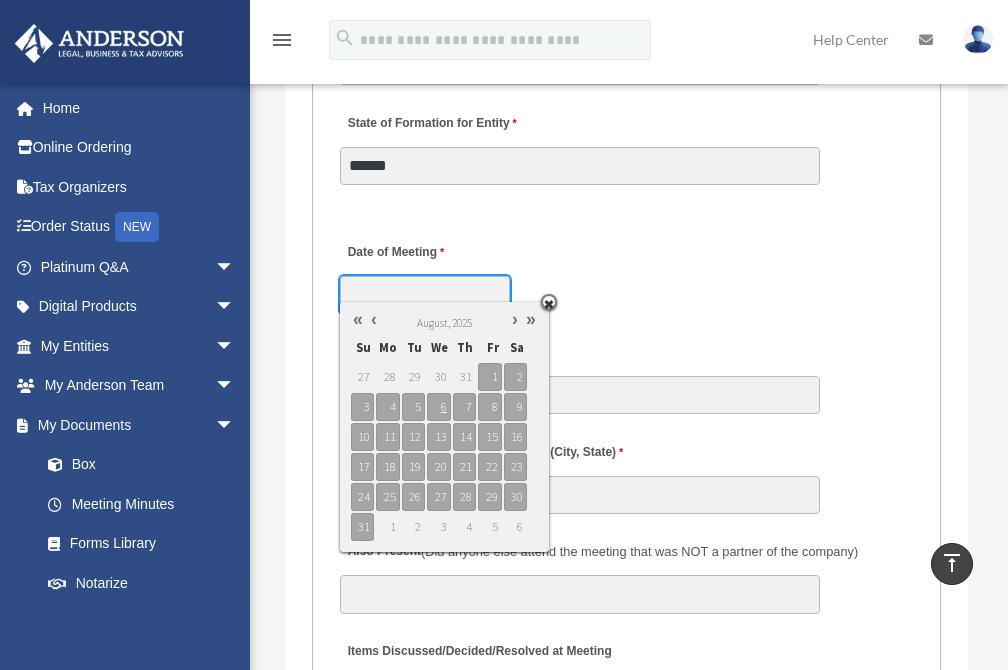 scroll, scrollTop: 4157, scrollLeft: 0, axis: vertical 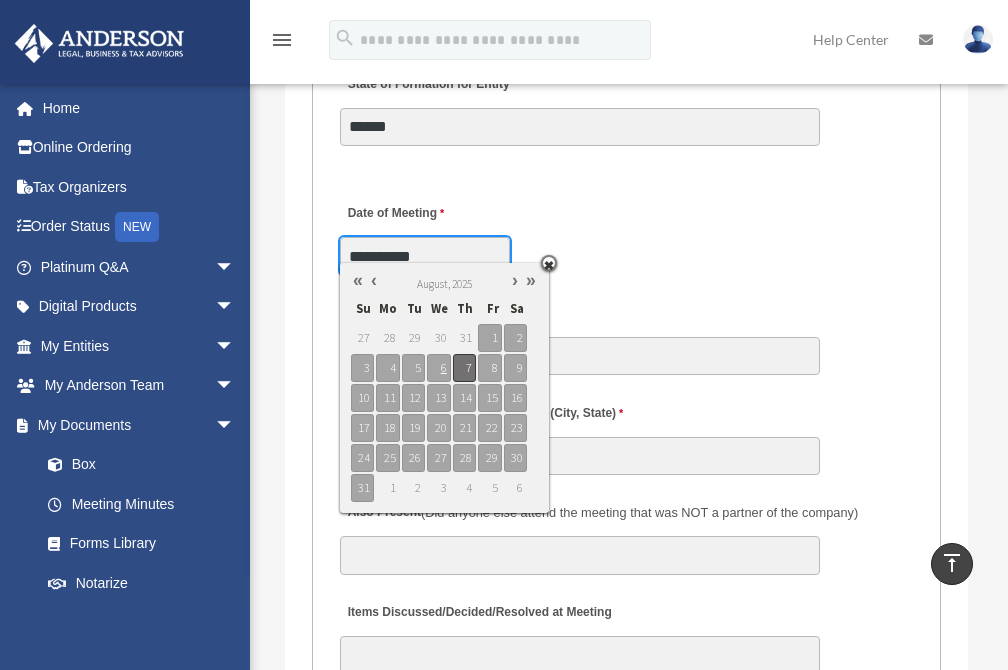 click on "7" at bounding box center (464, 368) 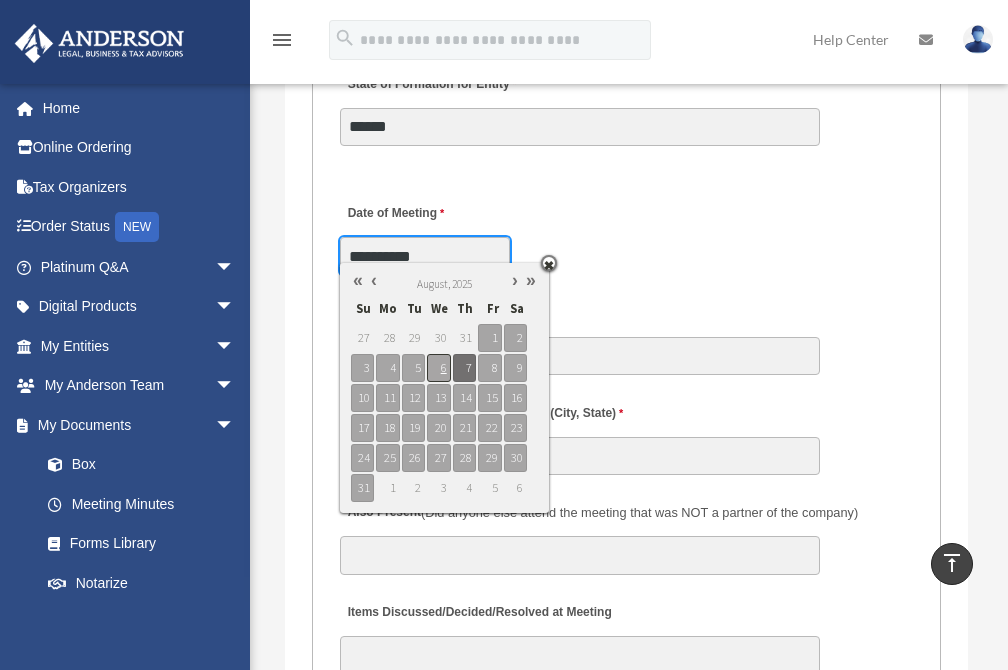 type on "**********" 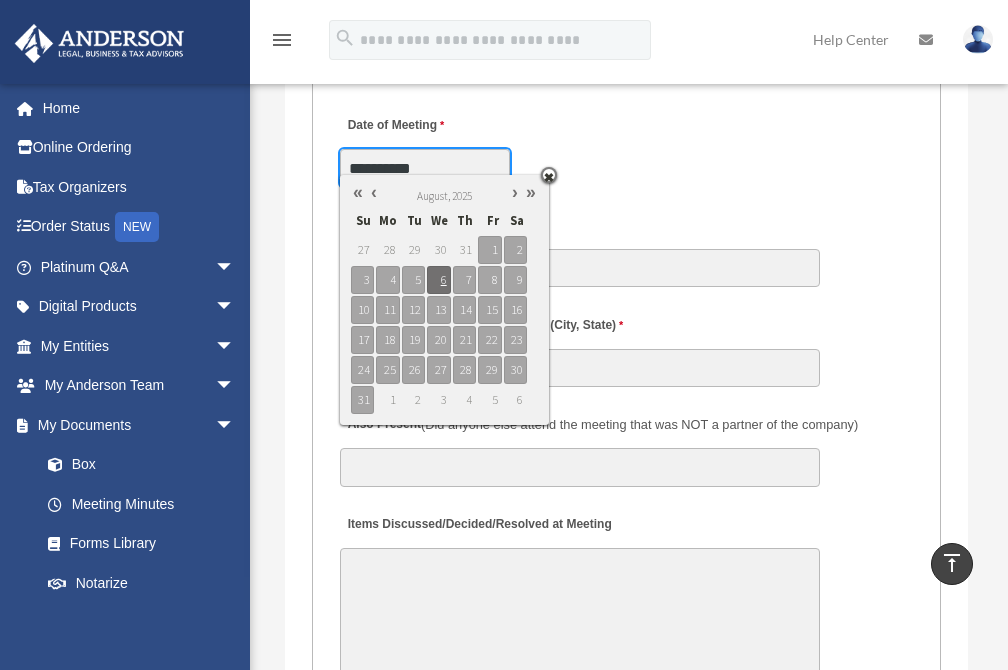 scroll, scrollTop: 4313, scrollLeft: 0, axis: vertical 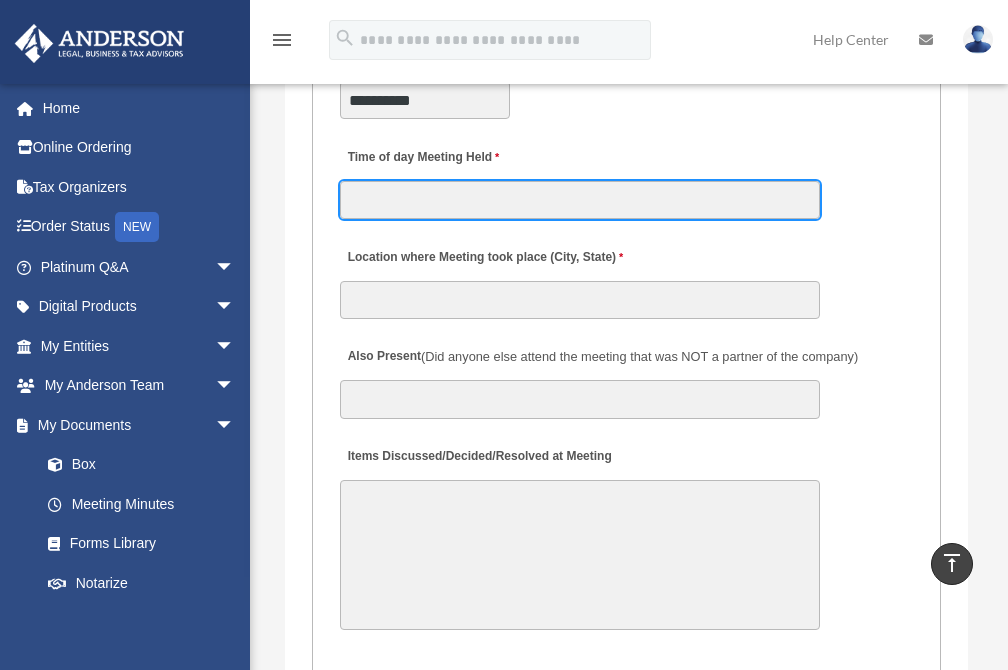 click on "Time of day Meeting Held" at bounding box center [580, 200] 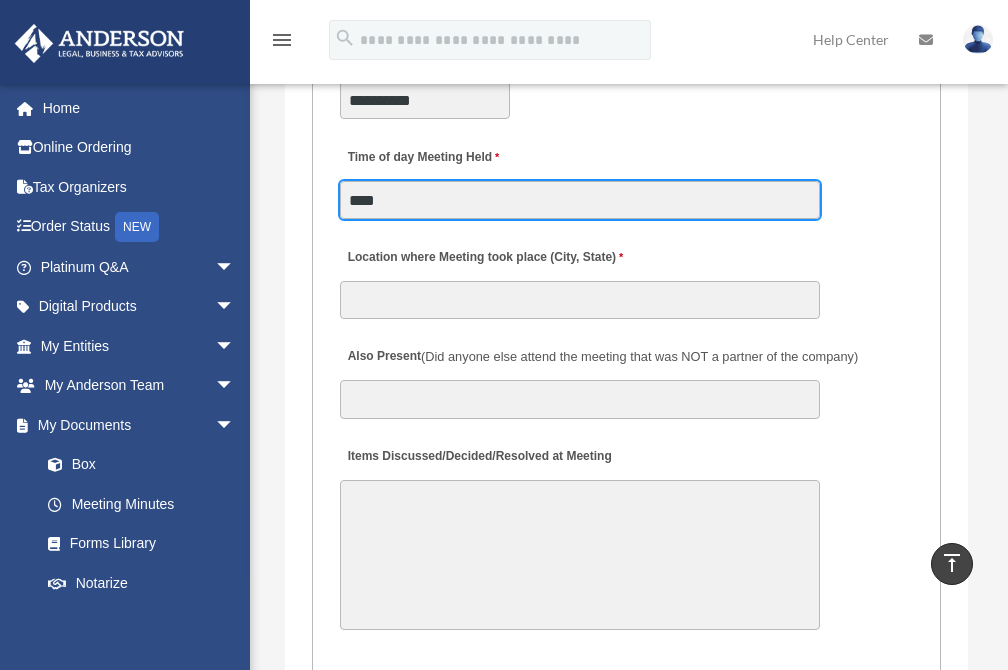 type on "****" 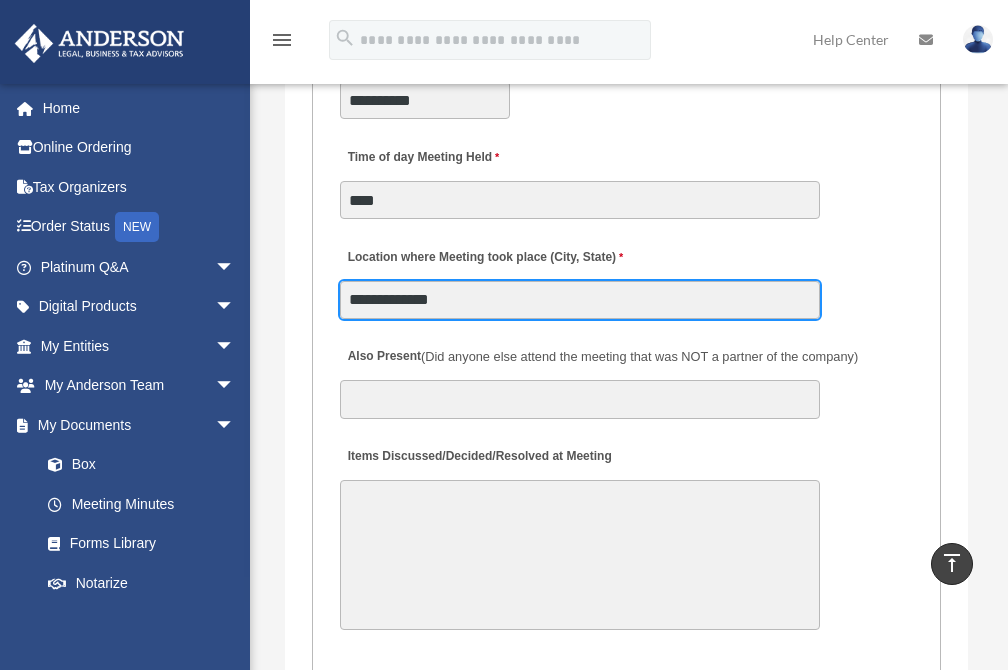 type on "**********" 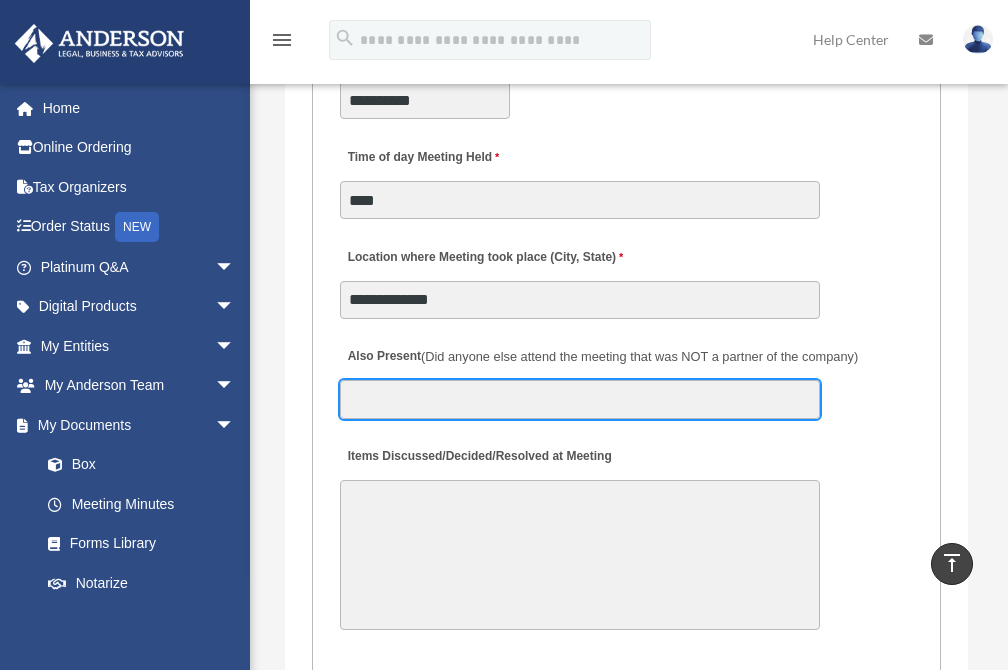 click on "Also Present  (Did anyone else attend the meeting that was NOT a partner of the company)" at bounding box center [580, 399] 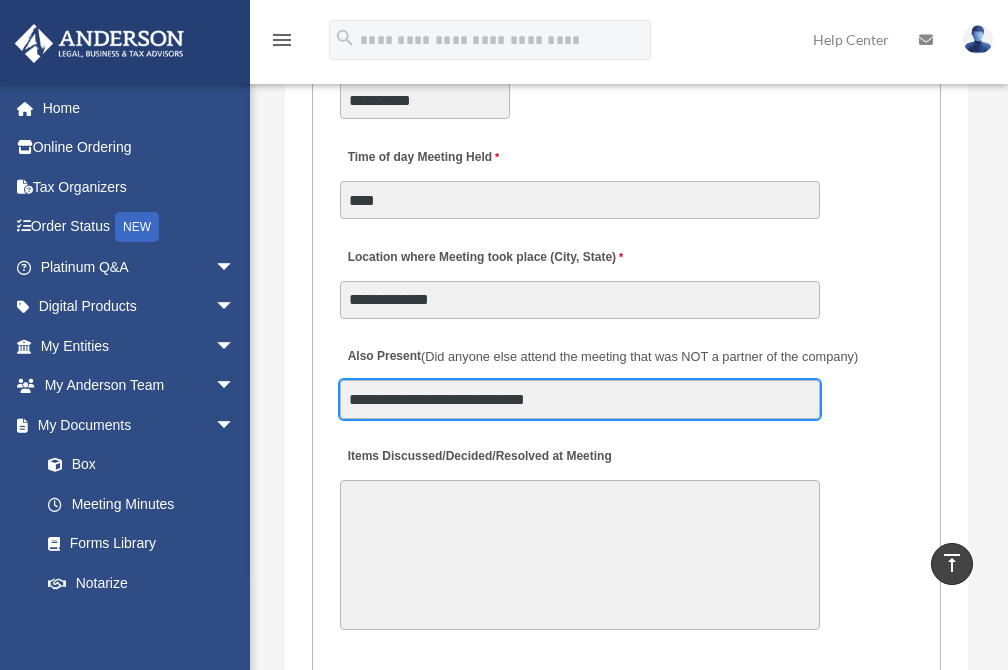 type on "**********" 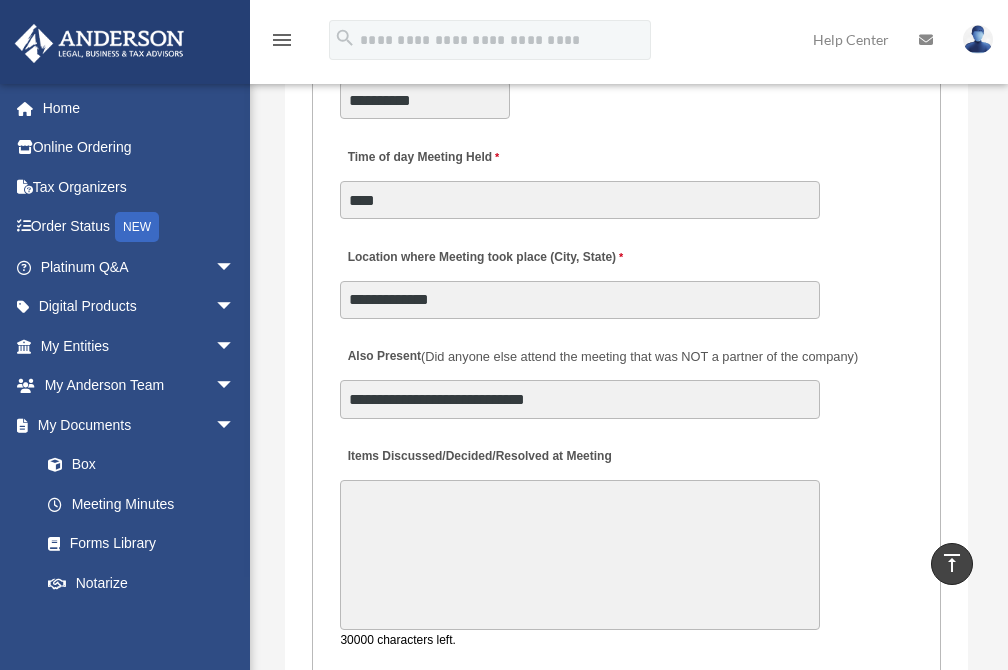 click on "Items Discussed/Decided/Resolved at Meeting" at bounding box center [580, 555] 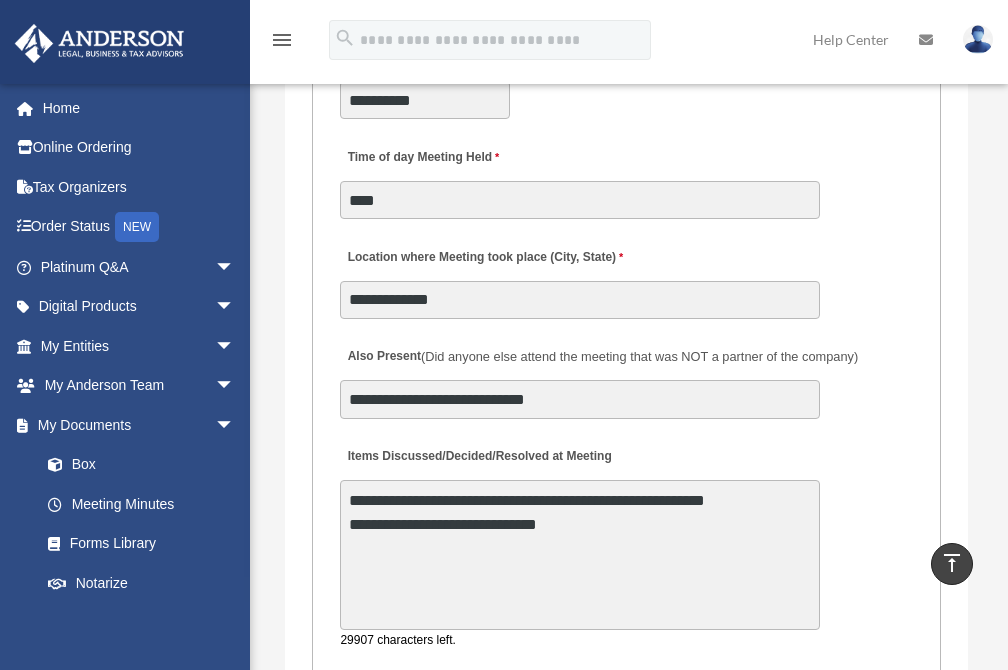 click on "**********" at bounding box center (580, 555) 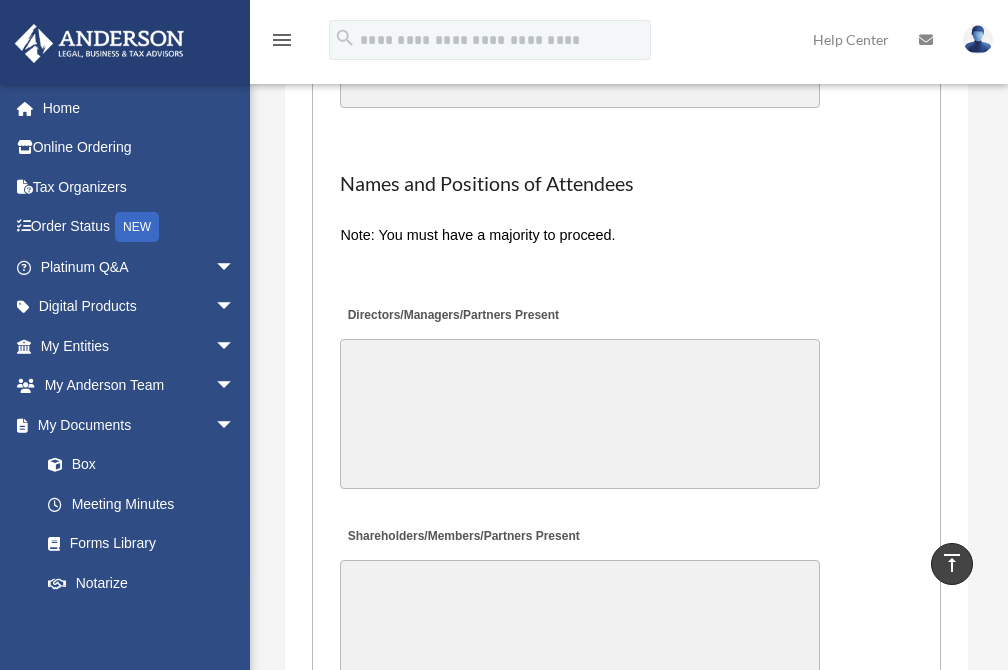 scroll, scrollTop: 5361, scrollLeft: 0, axis: vertical 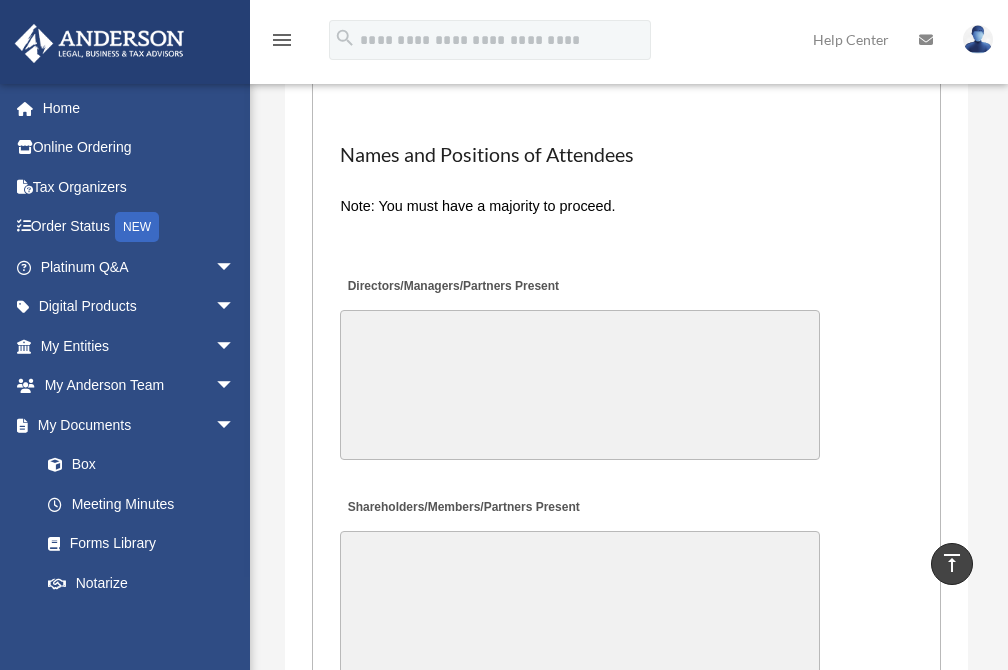 type on "**********" 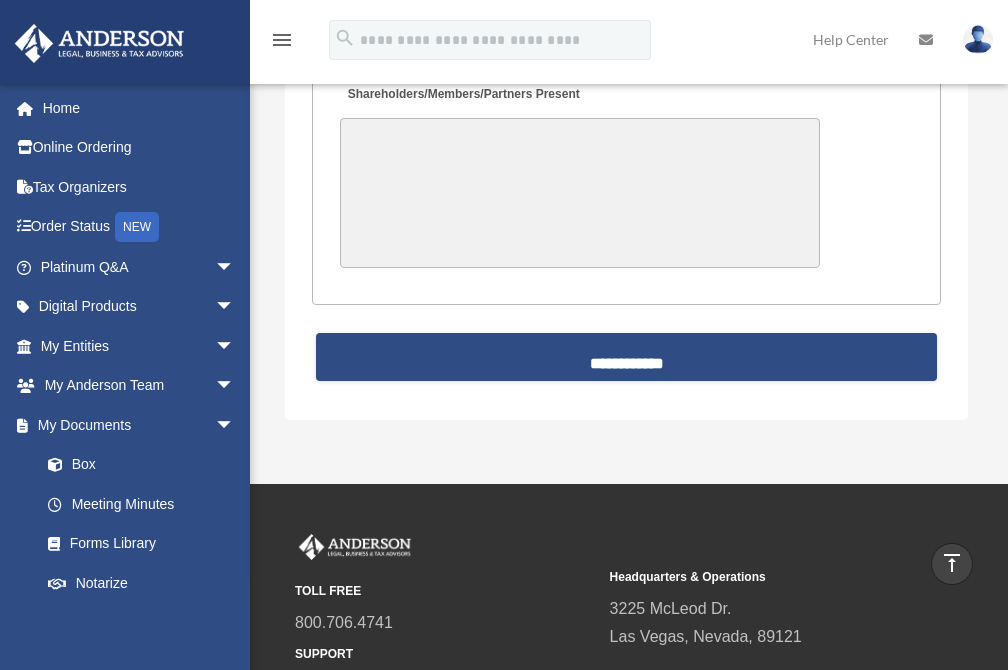 scroll, scrollTop: 5740, scrollLeft: 0, axis: vertical 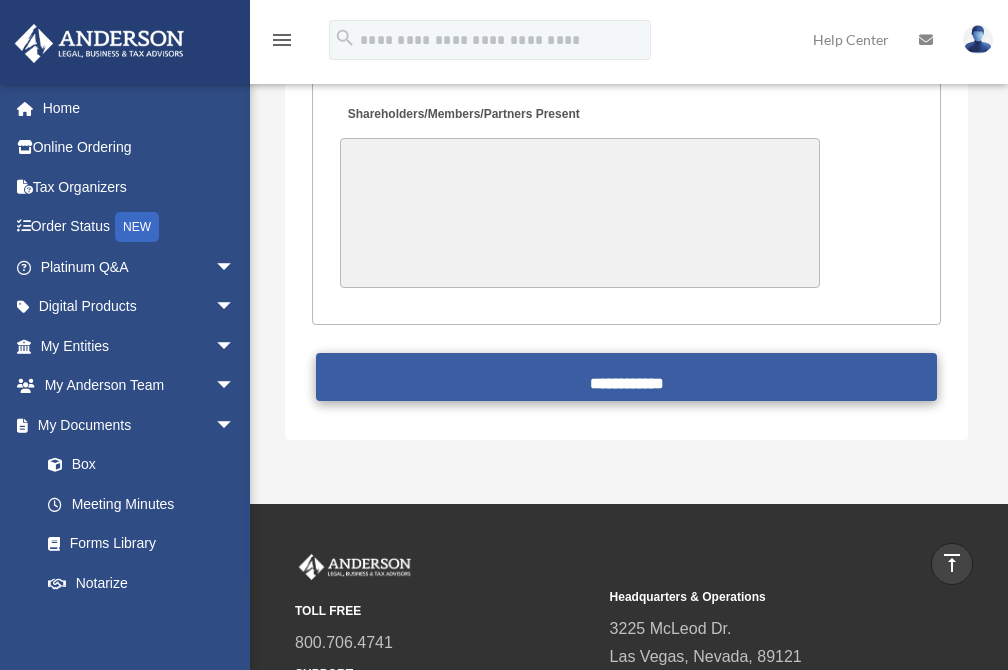 type on "**********" 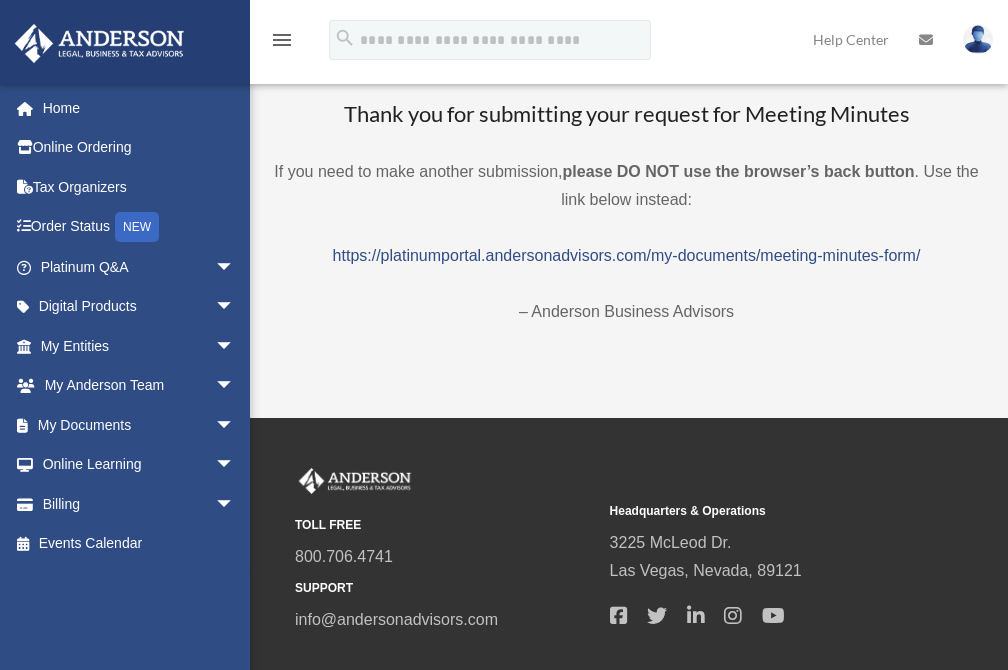 scroll, scrollTop: 0, scrollLeft: 0, axis: both 